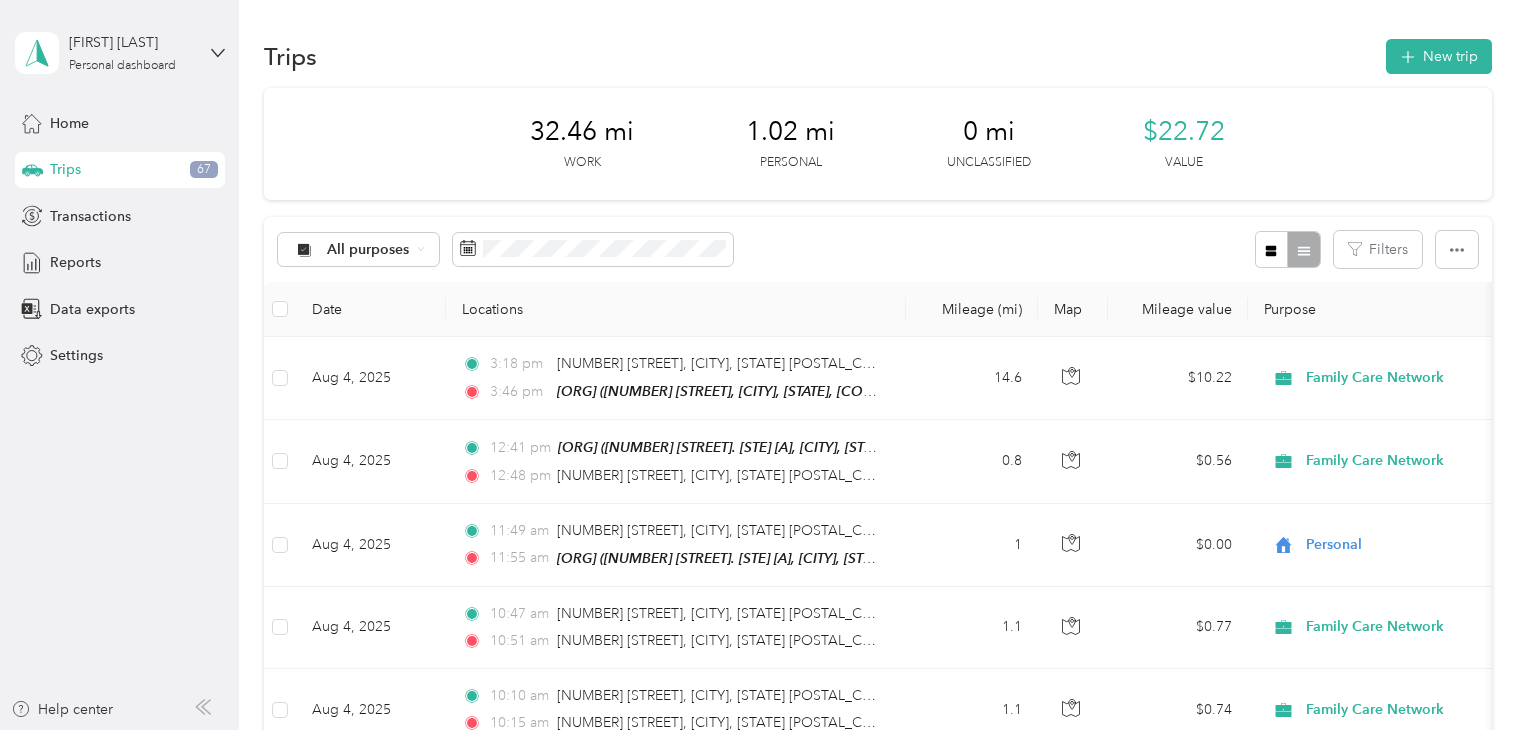 scroll, scrollTop: 0, scrollLeft: 0, axis: both 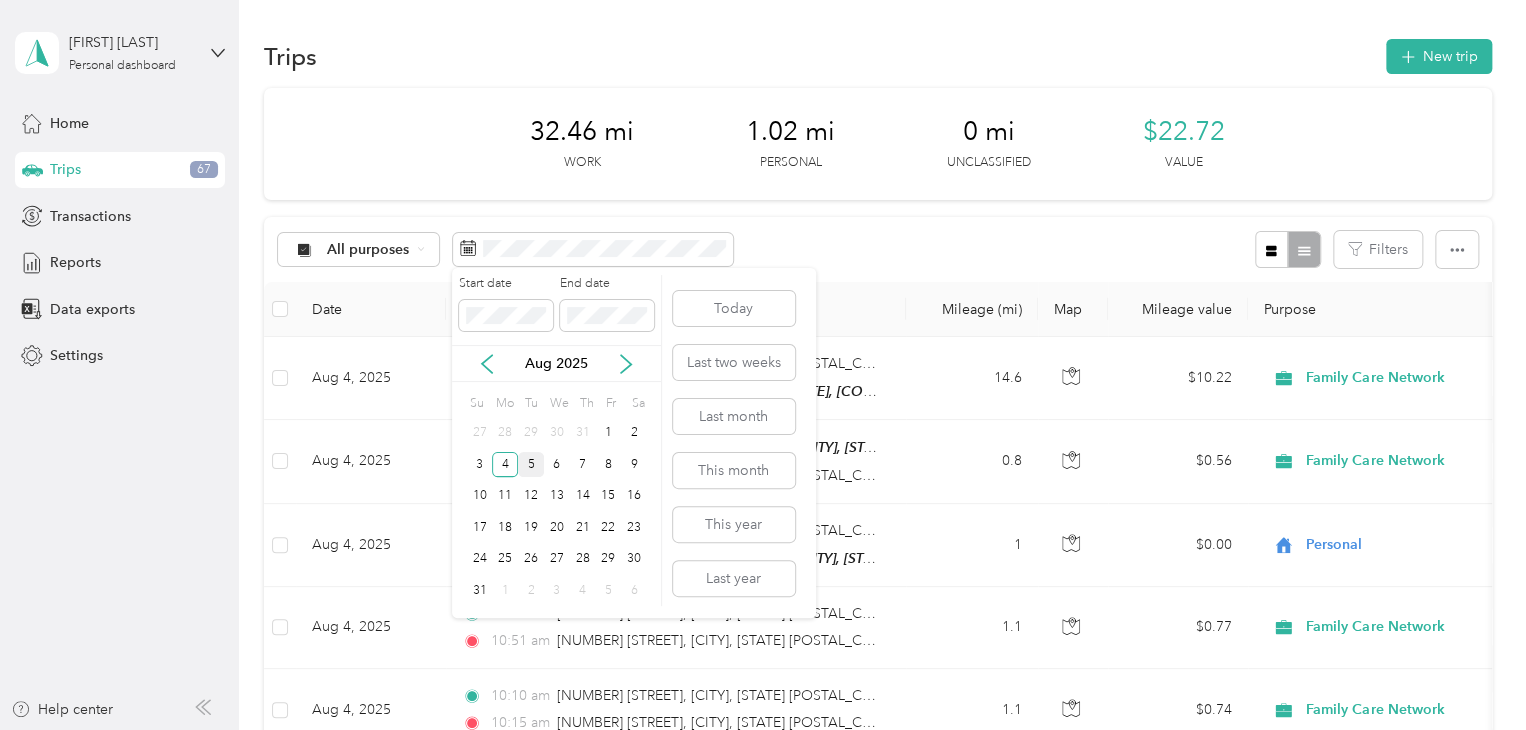 click on "5" at bounding box center (531, 464) 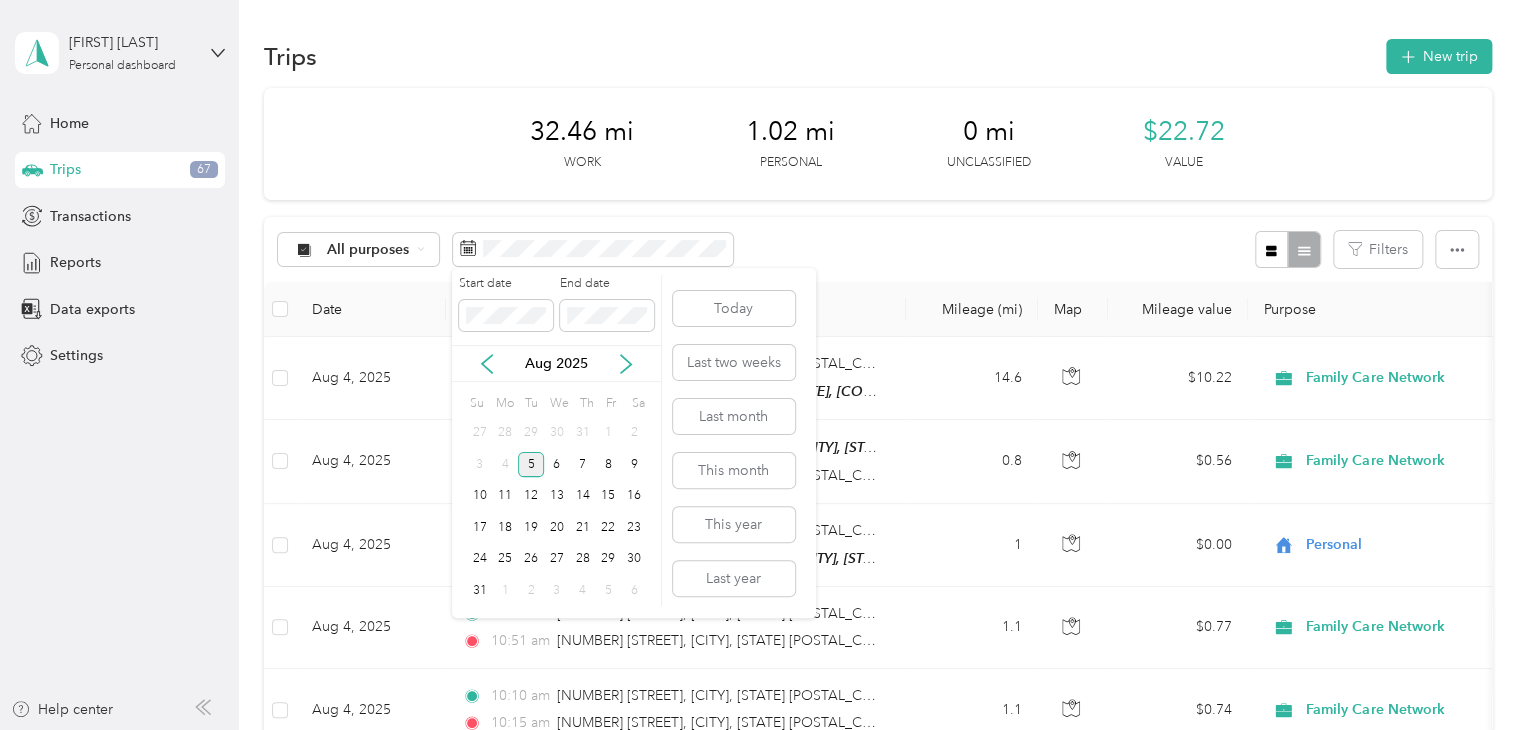 click on "5" at bounding box center [531, 464] 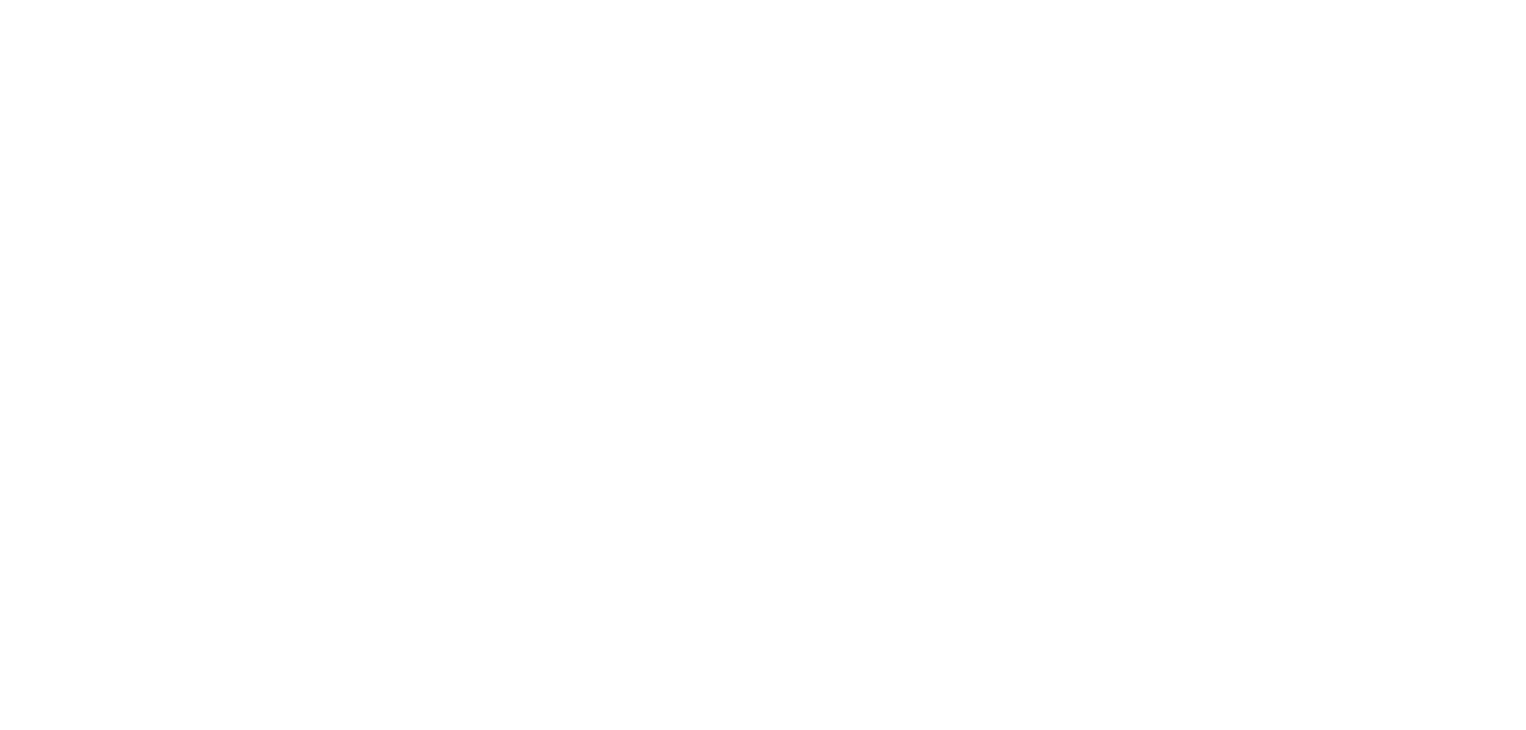 scroll, scrollTop: 0, scrollLeft: 0, axis: both 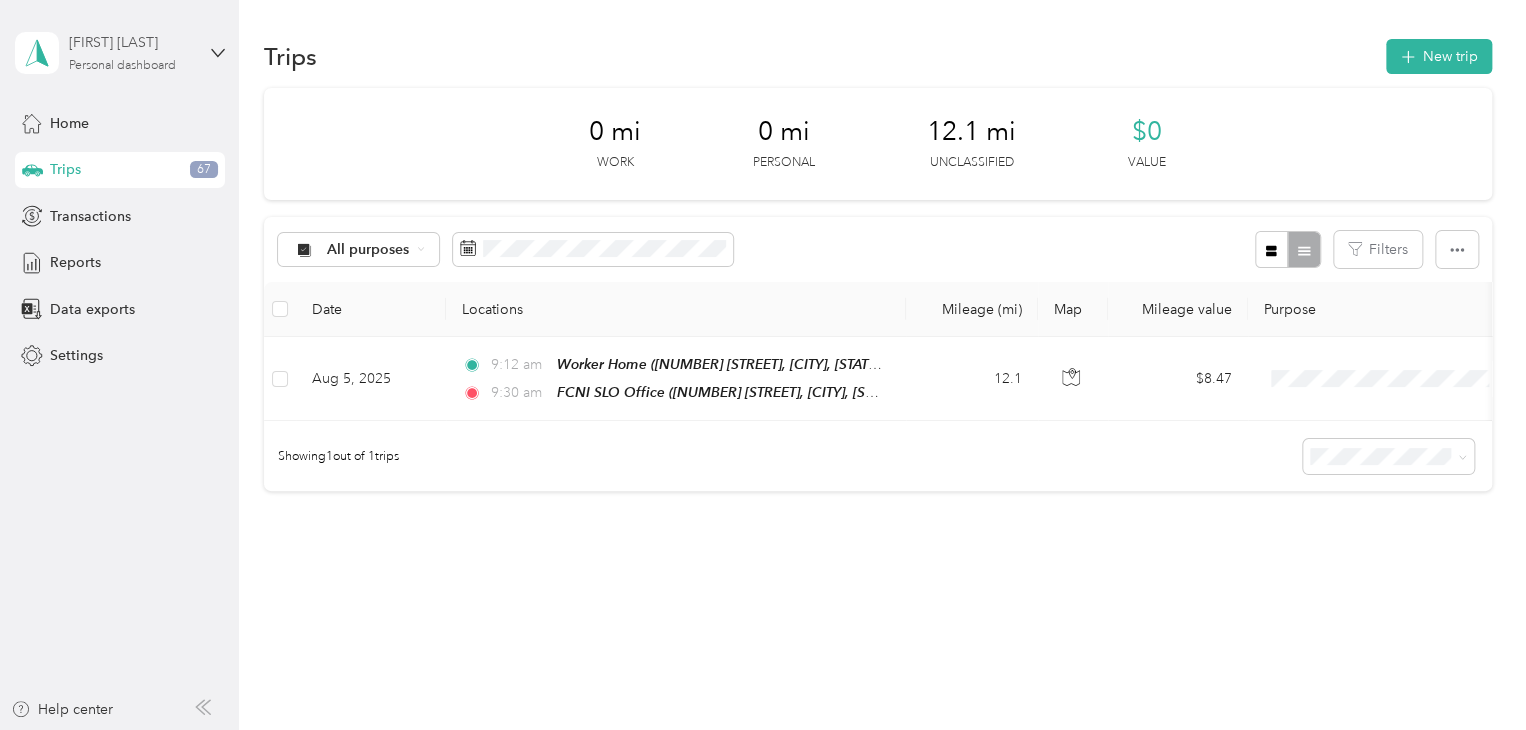 click on "[FIRST] [LAST]" at bounding box center (131, 42) 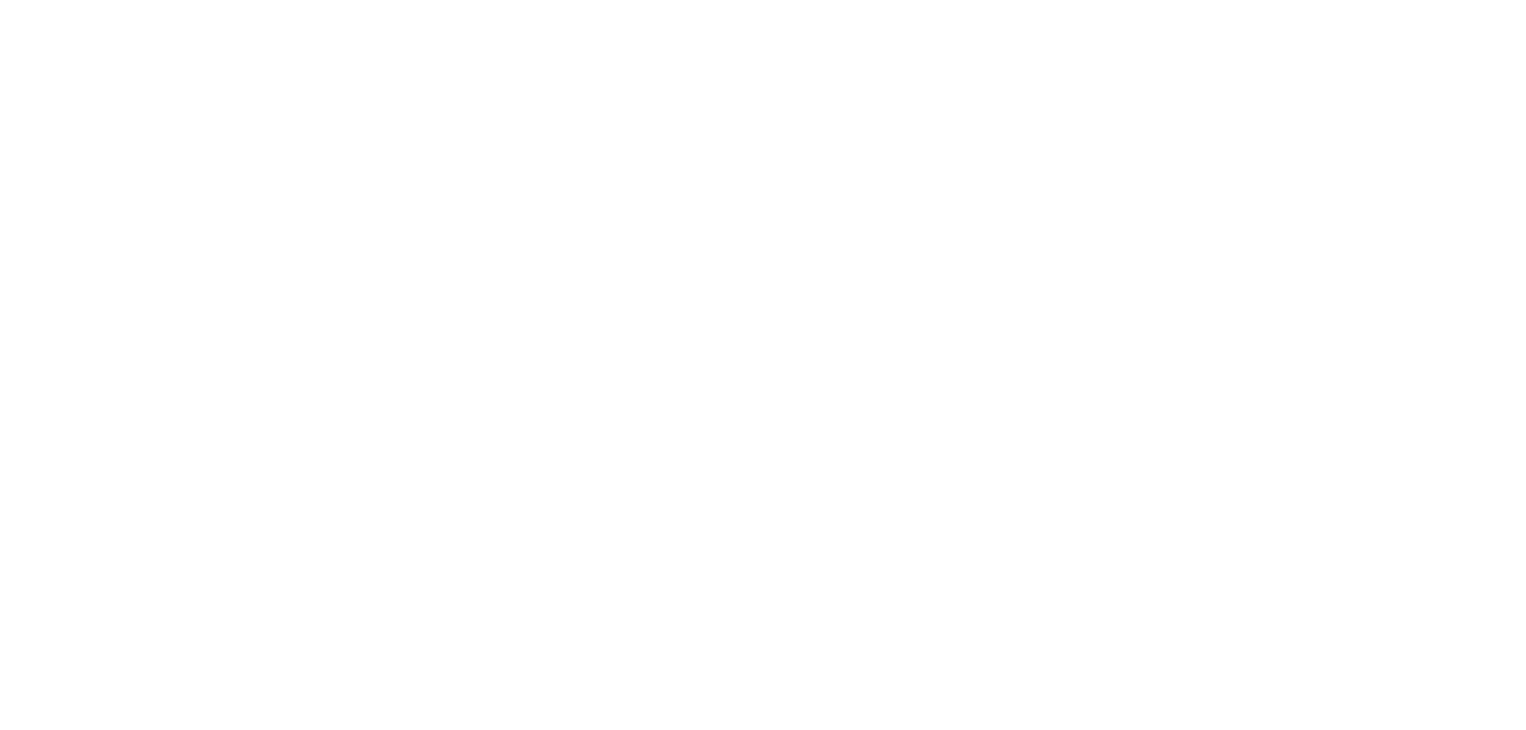 scroll, scrollTop: 0, scrollLeft: 0, axis: both 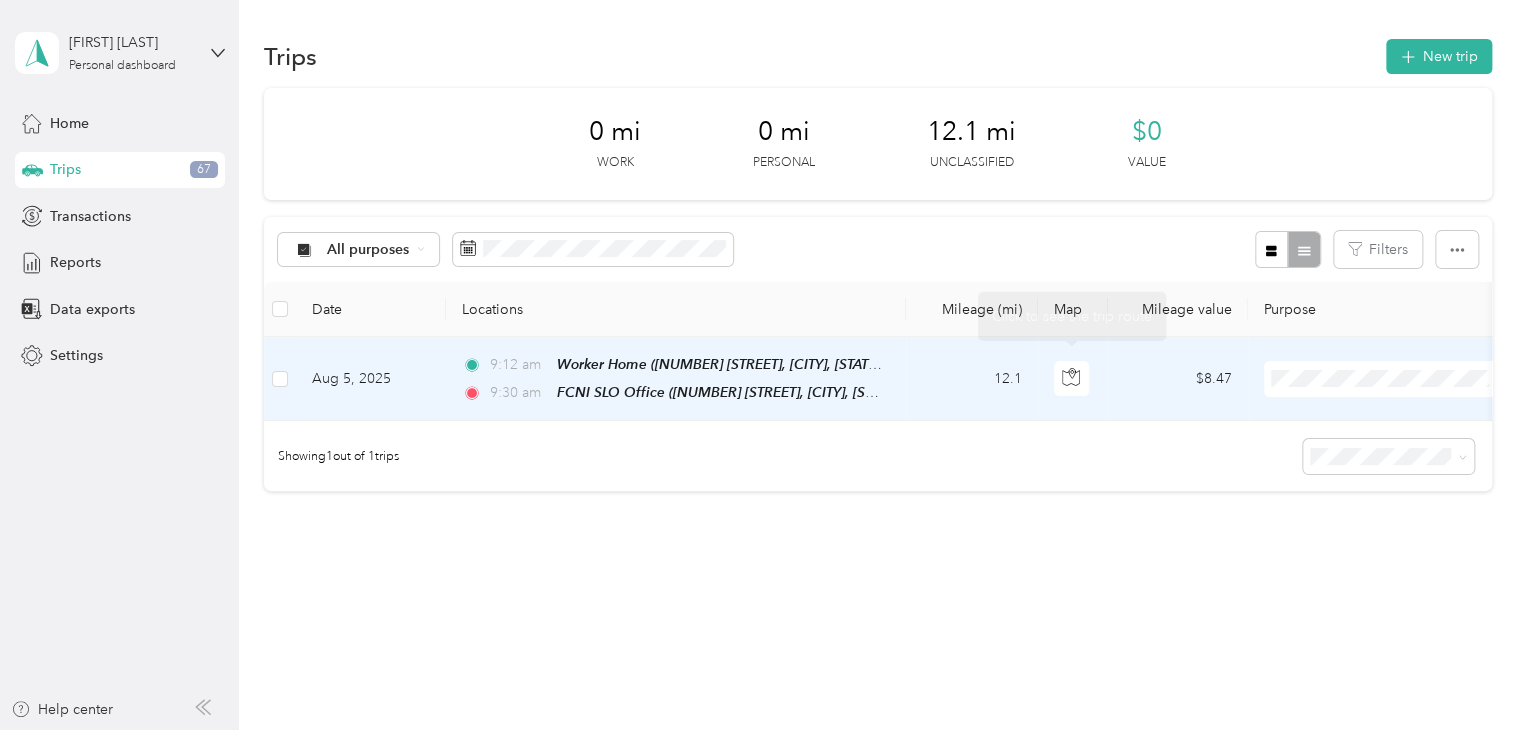 click on "$8.47" at bounding box center (1178, 379) 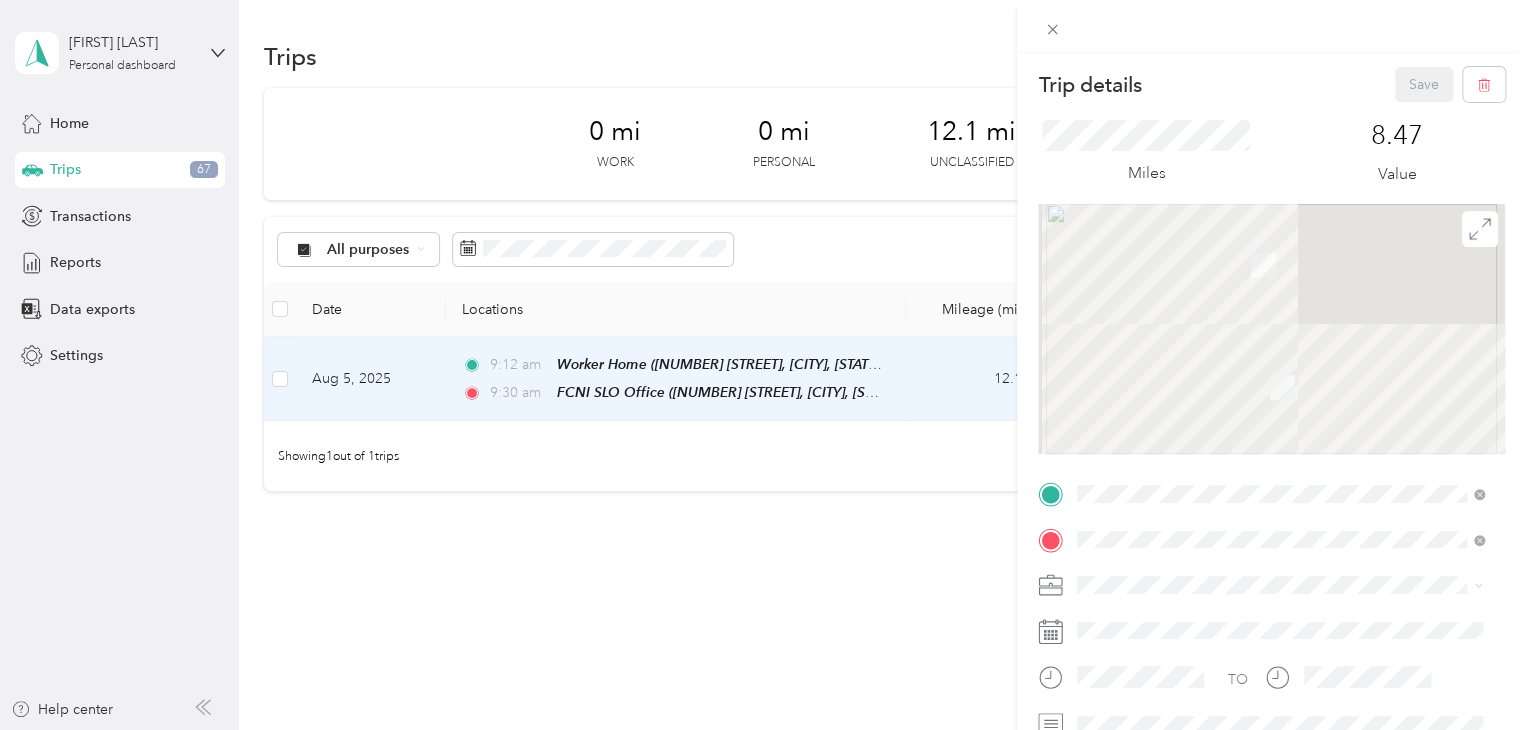 click on "Trip details Save This trip cannot be edited because it is either under review, approved, or paid. Contact your Team Manager to edit it. Miles 8.47 Value  TO Add photo" at bounding box center (763, 365) 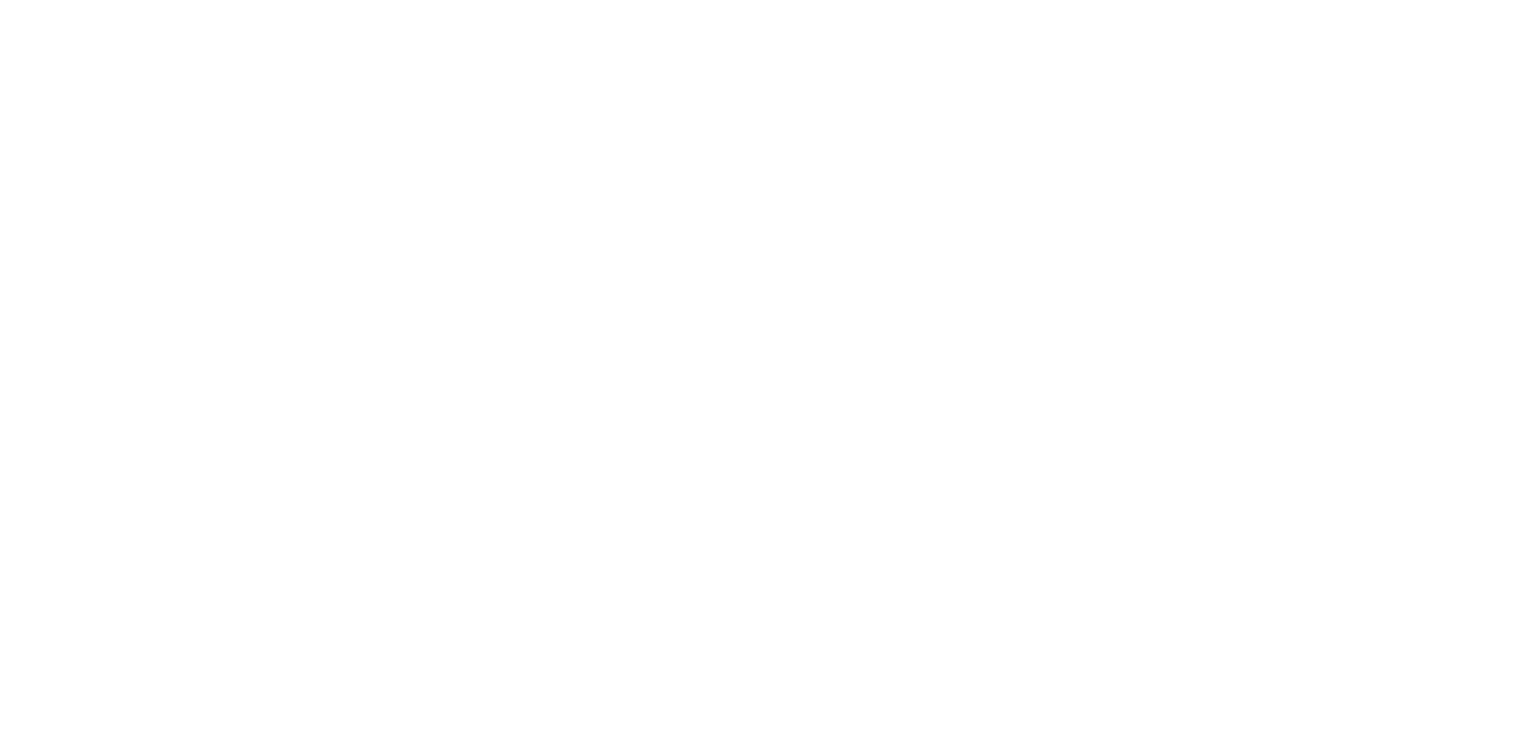 scroll, scrollTop: 0, scrollLeft: 0, axis: both 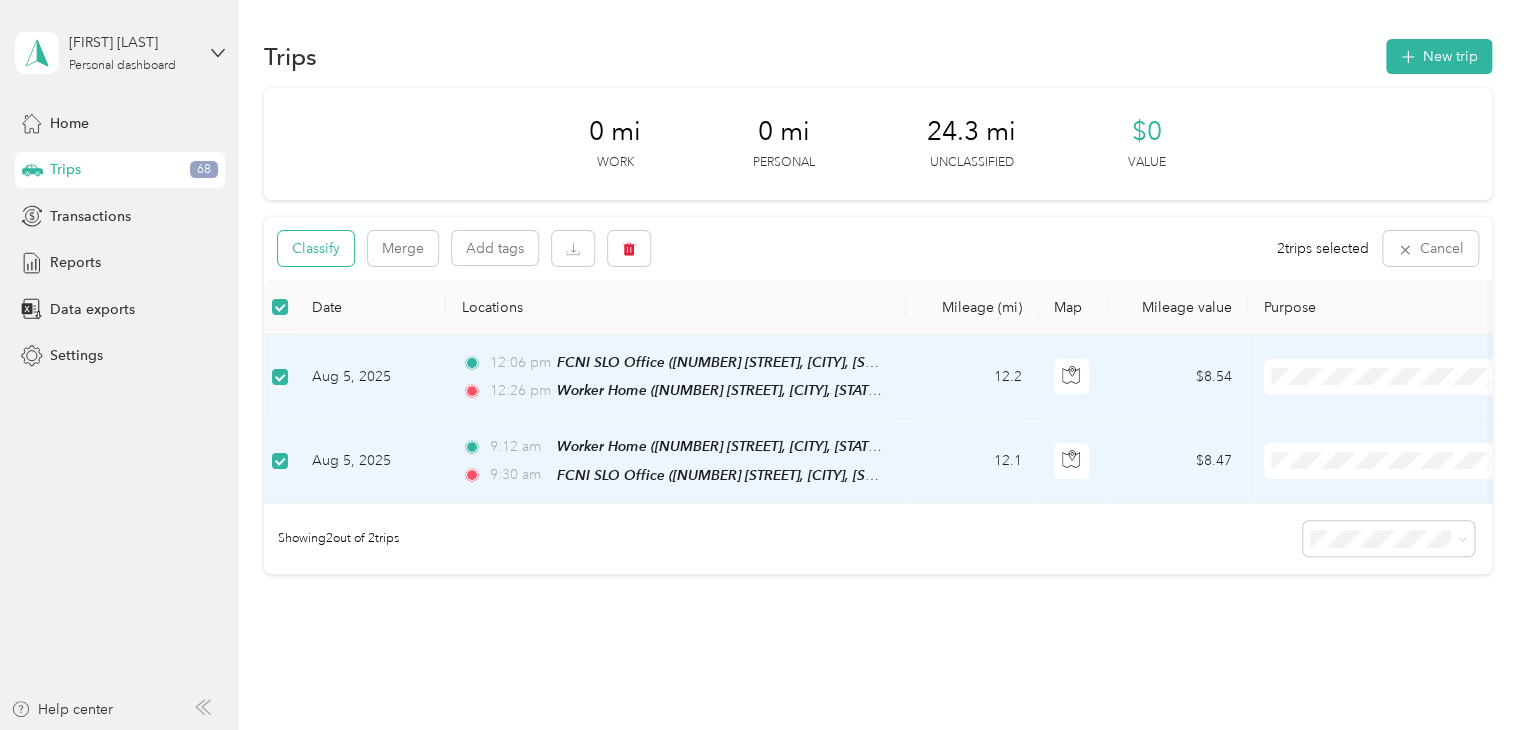 click on "Classify" at bounding box center [316, 248] 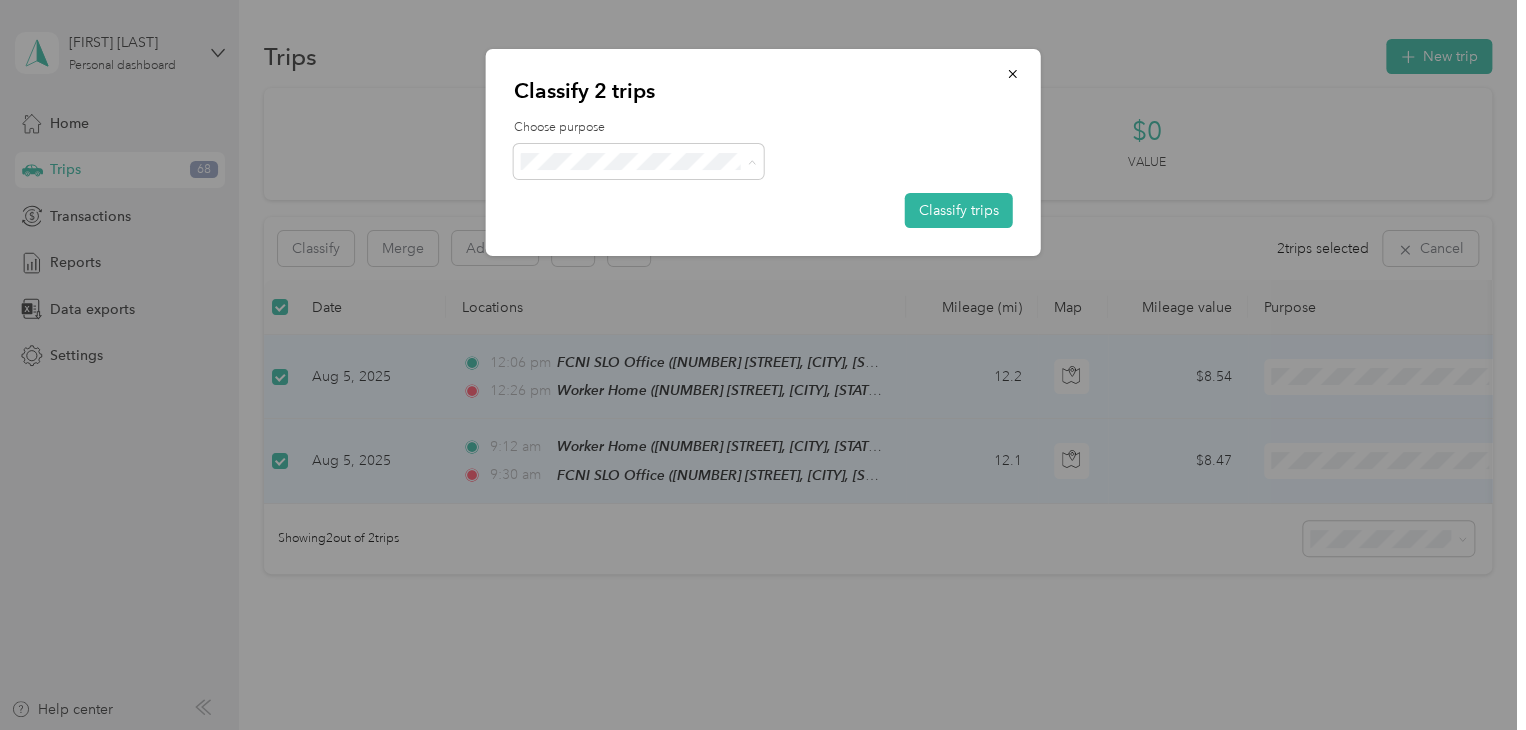 click on "Family Care Network Personal" at bounding box center [638, 216] 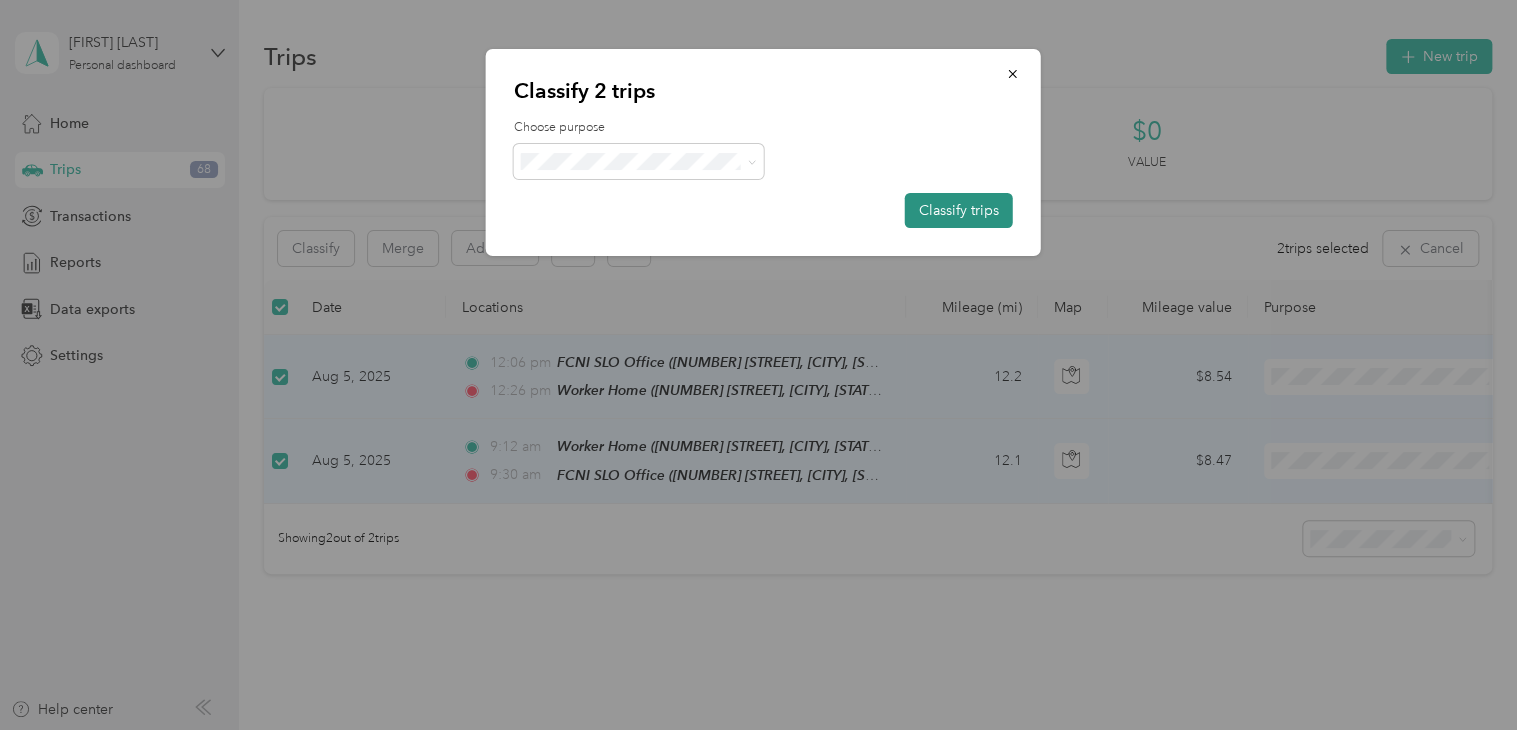 click on "Classify trips" at bounding box center (959, 210) 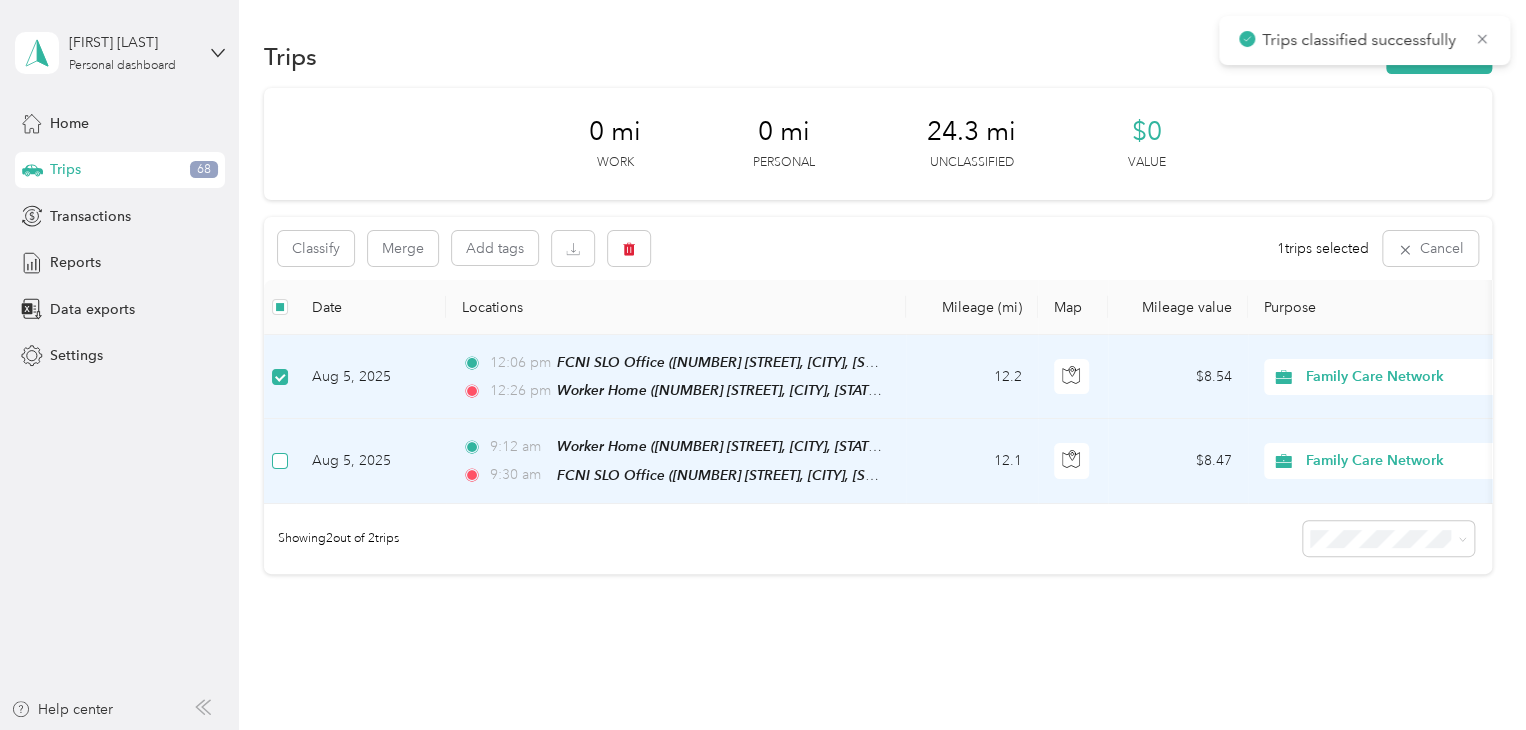 click at bounding box center [280, 461] 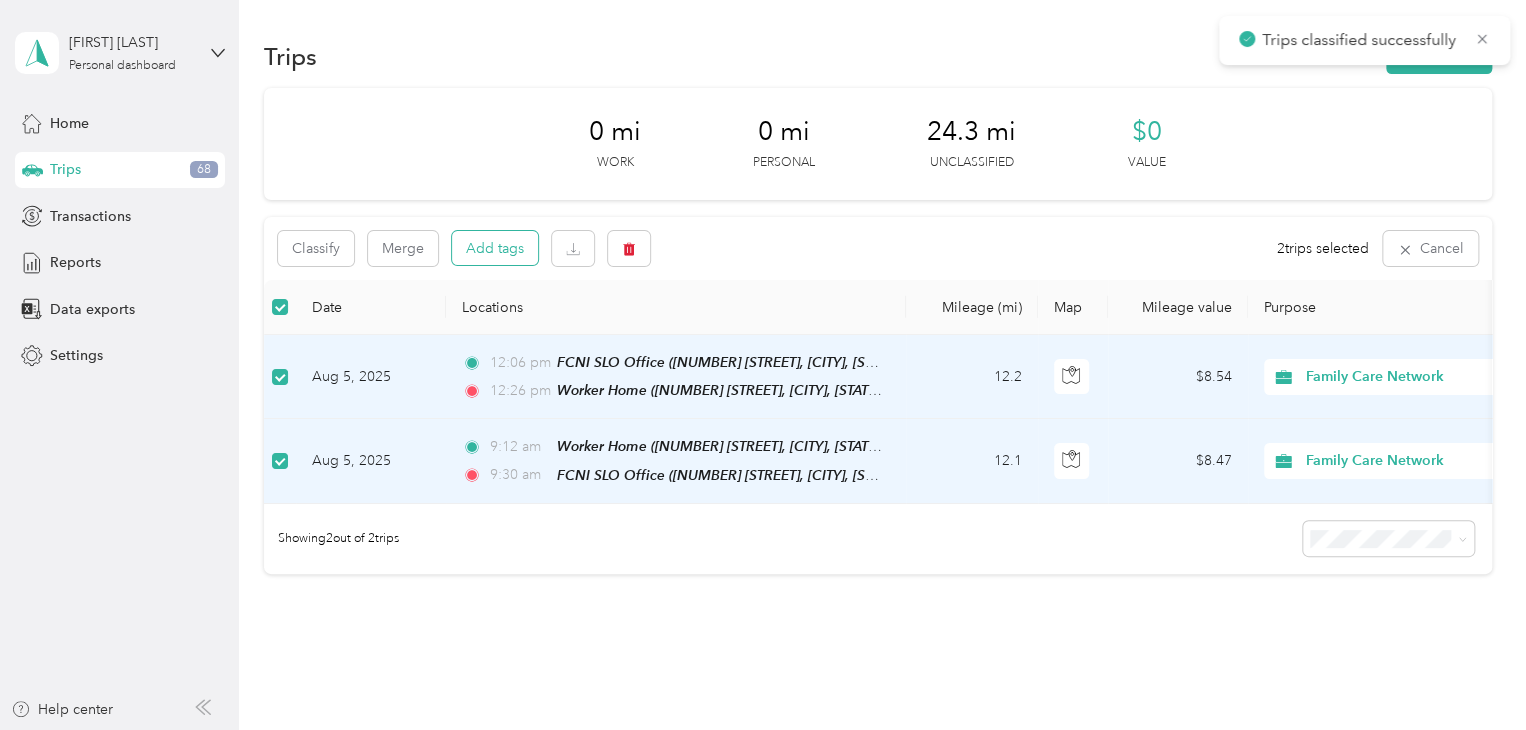click on "Add tags" at bounding box center [495, 248] 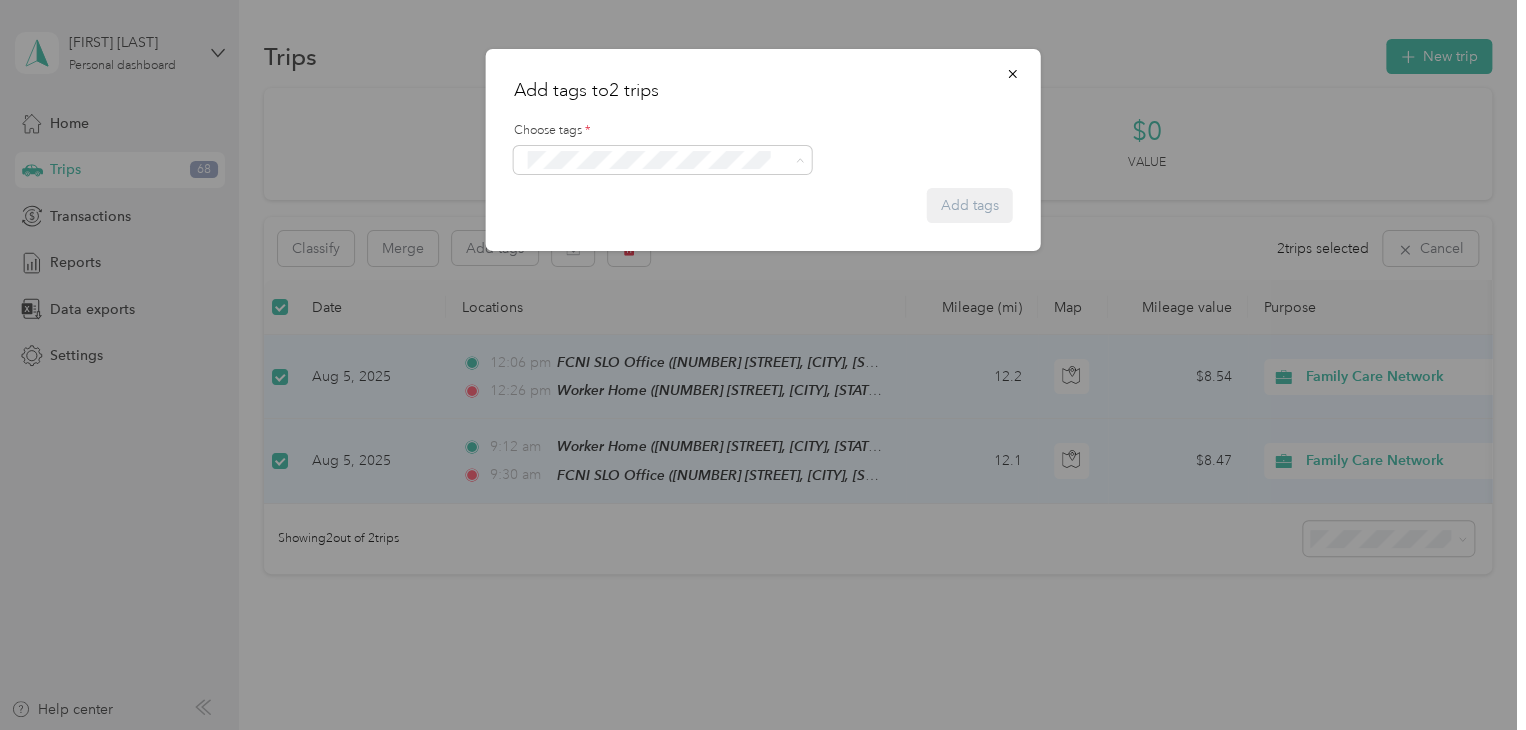 click on "Specialty Mhs" at bounding box center [579, 349] 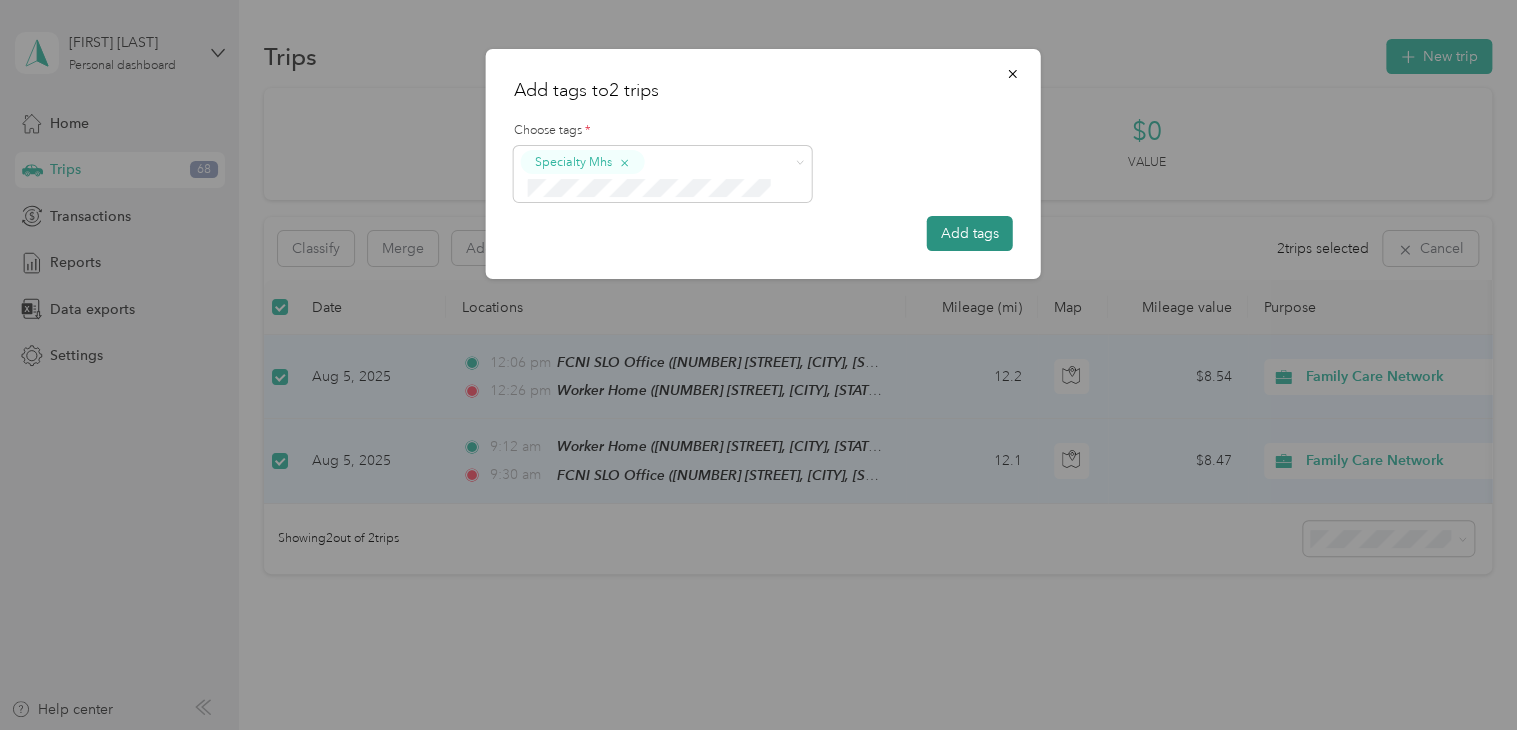 click on "Add tags" at bounding box center (970, 233) 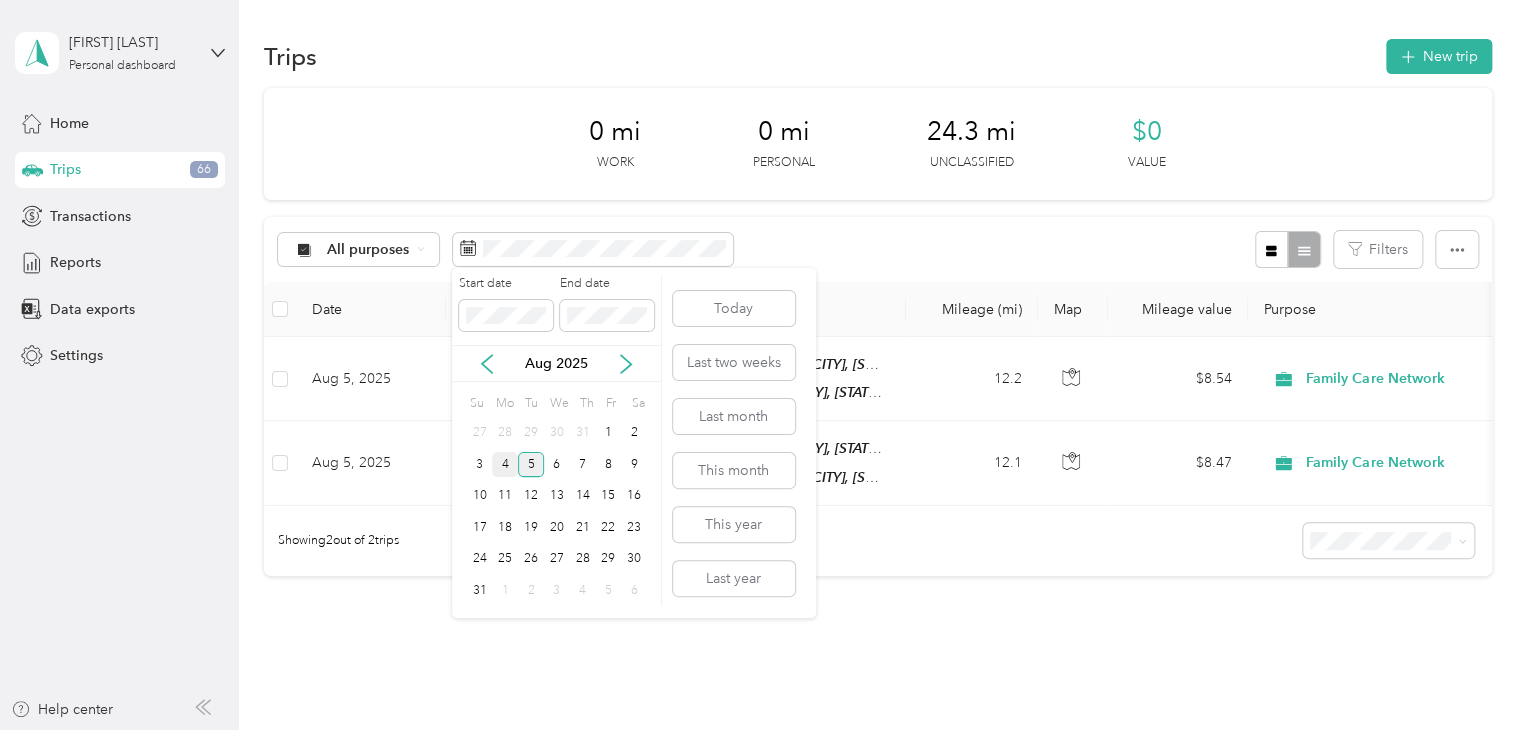 click on "4" at bounding box center (505, 464) 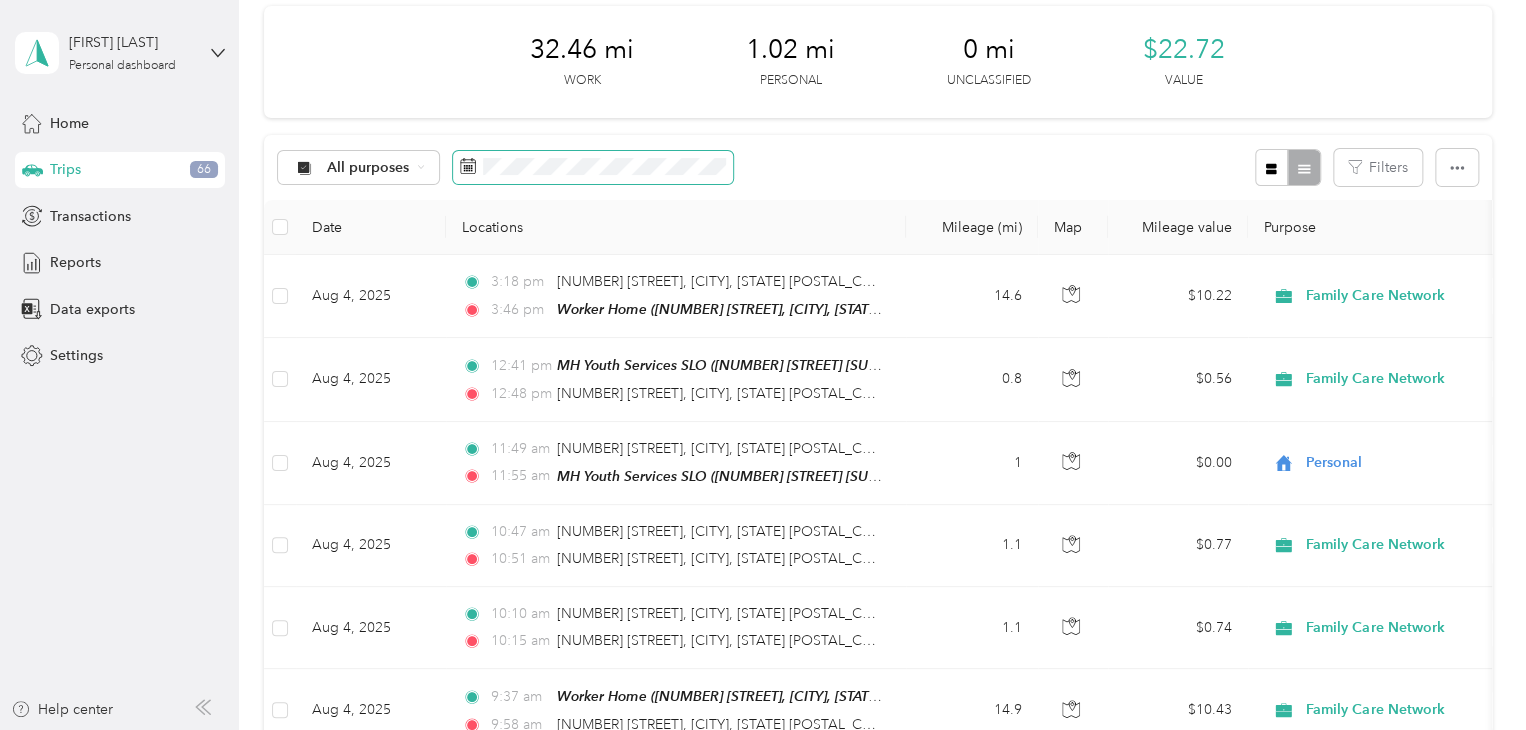 scroll, scrollTop: 200, scrollLeft: 0, axis: vertical 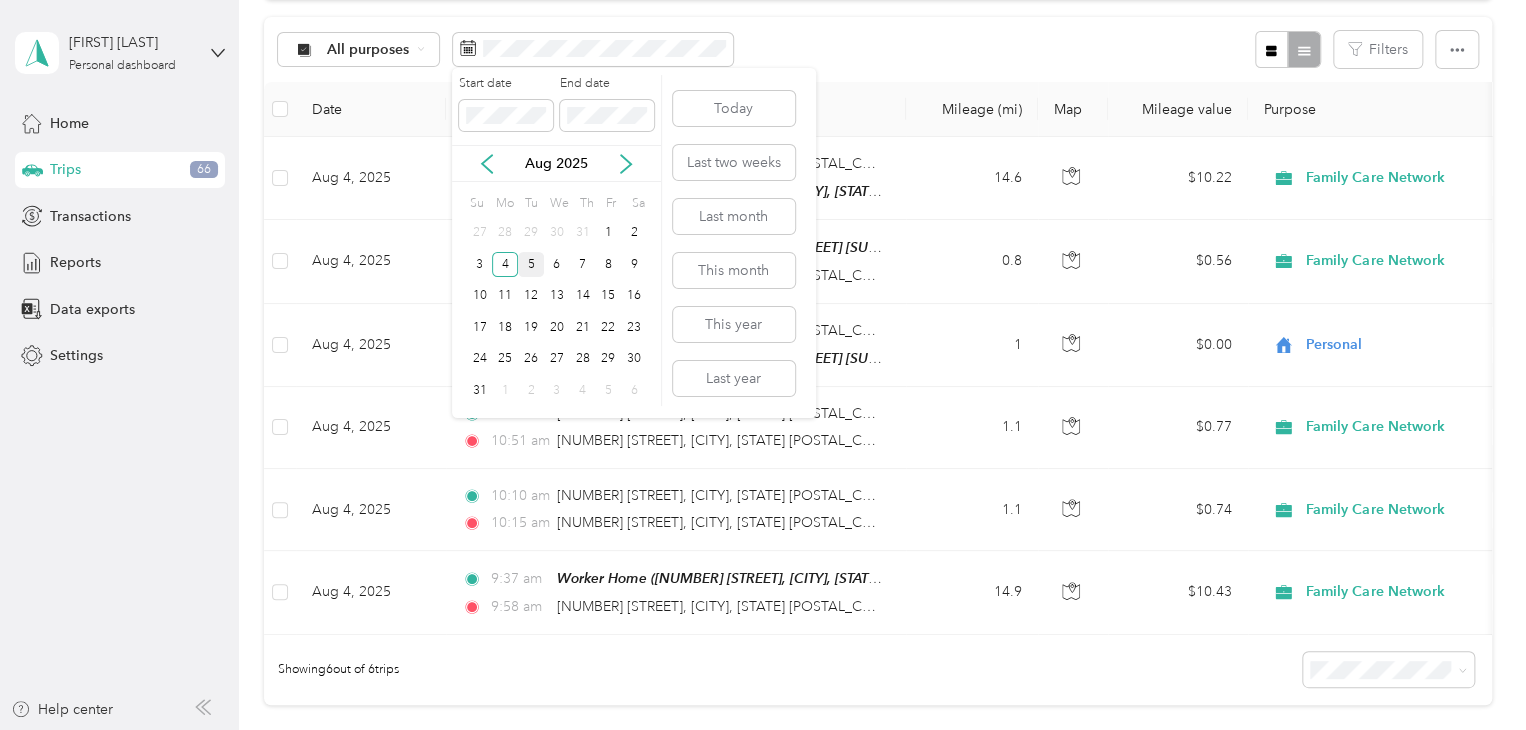 click on "5" at bounding box center (531, 264) 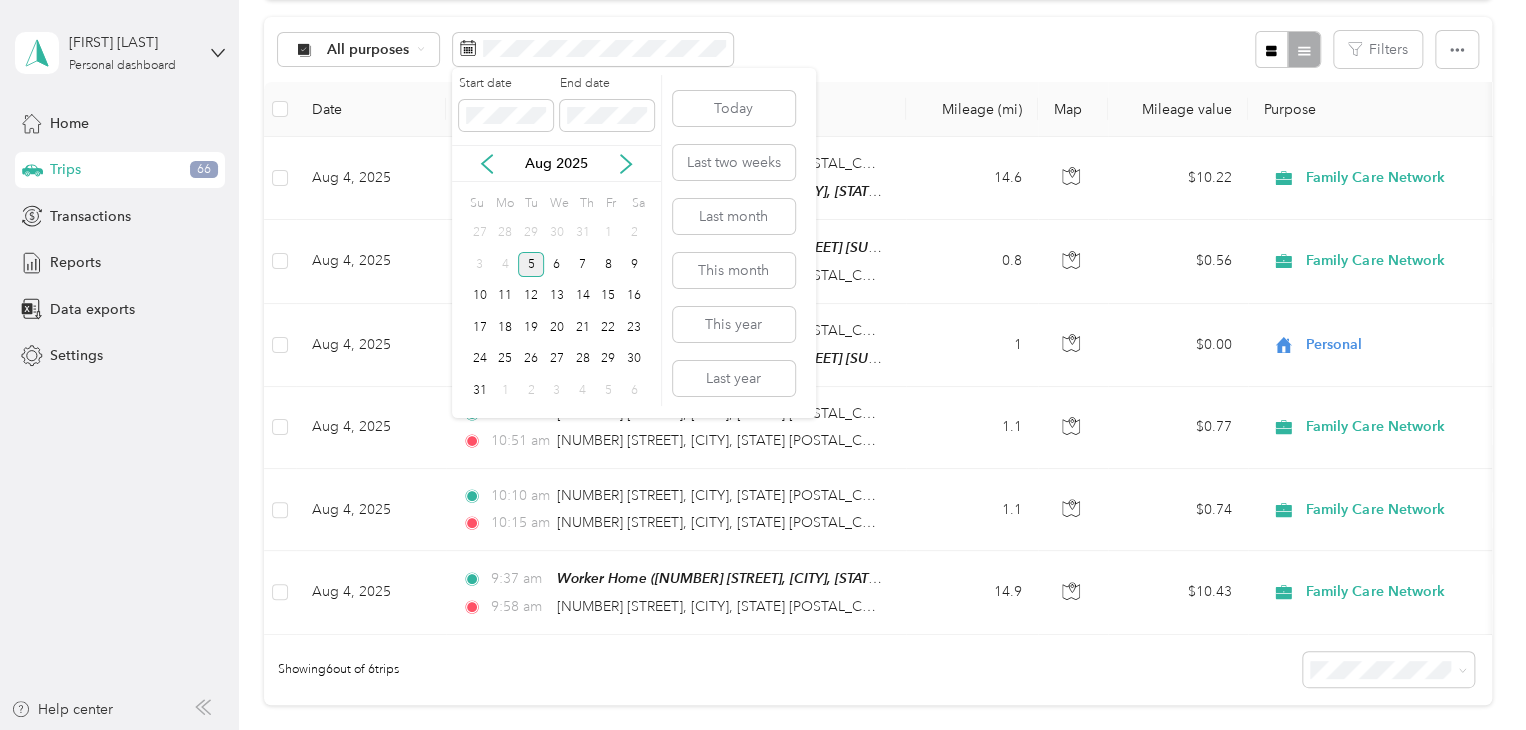 click on "5" at bounding box center [531, 264] 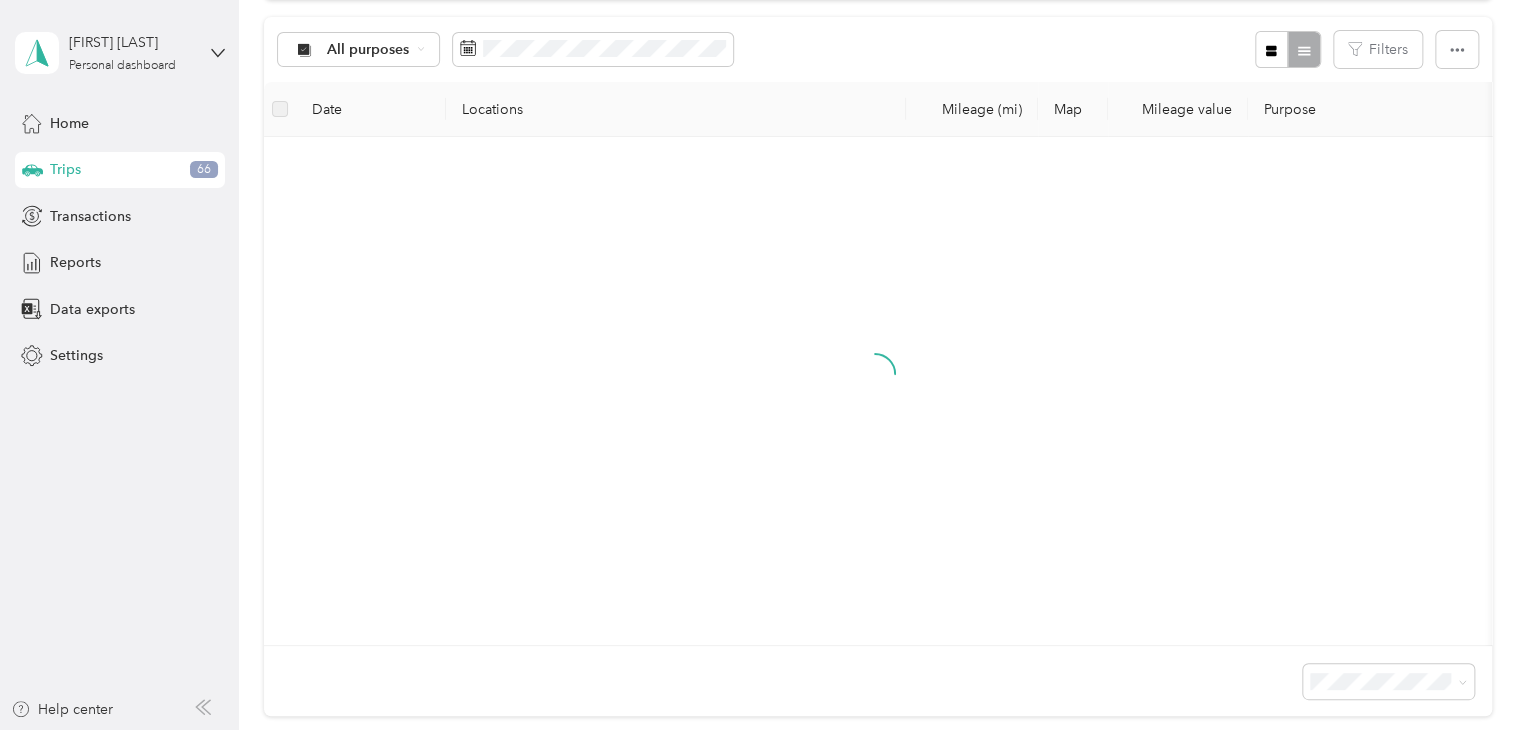 click on "5" at bounding box center [531, 264] 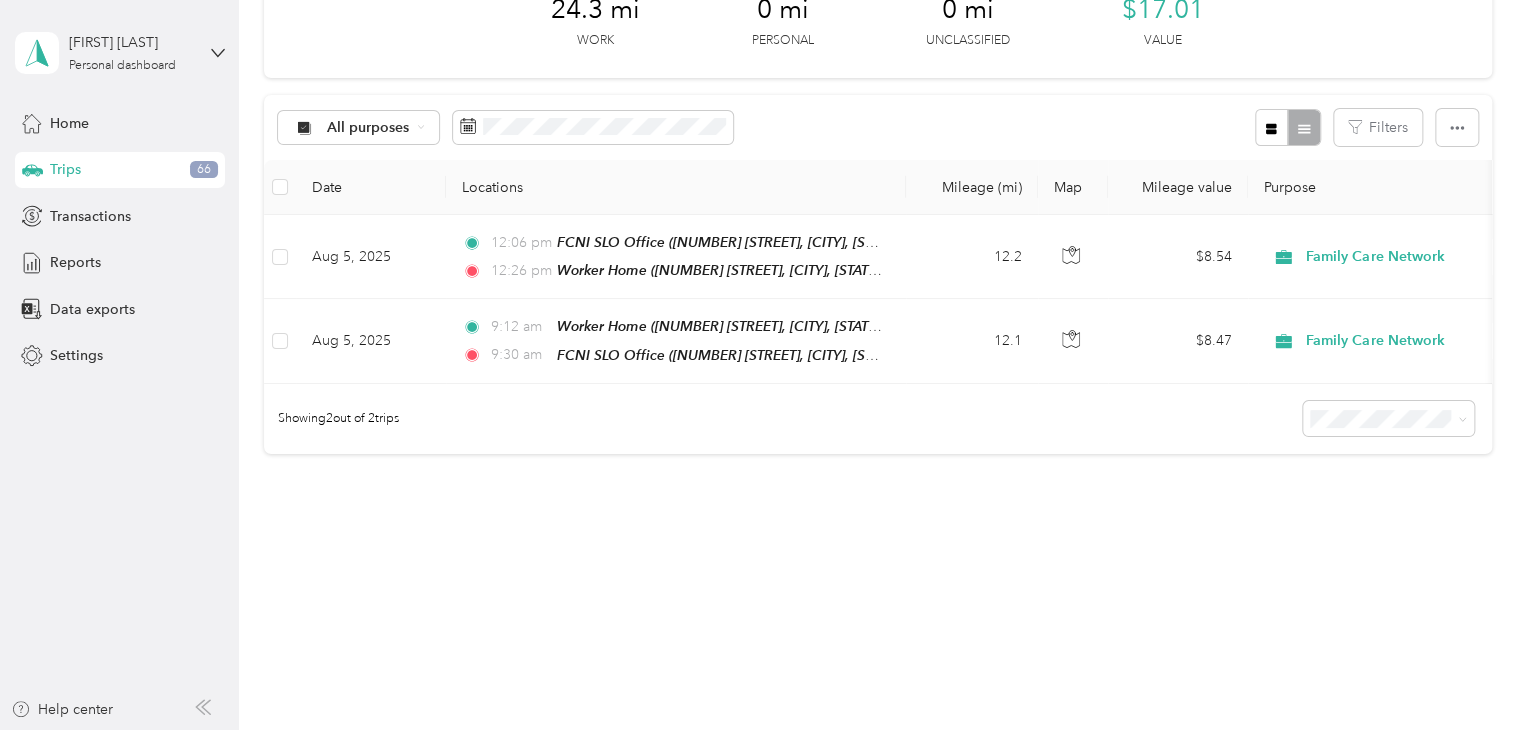 scroll, scrollTop: 132, scrollLeft: 0, axis: vertical 